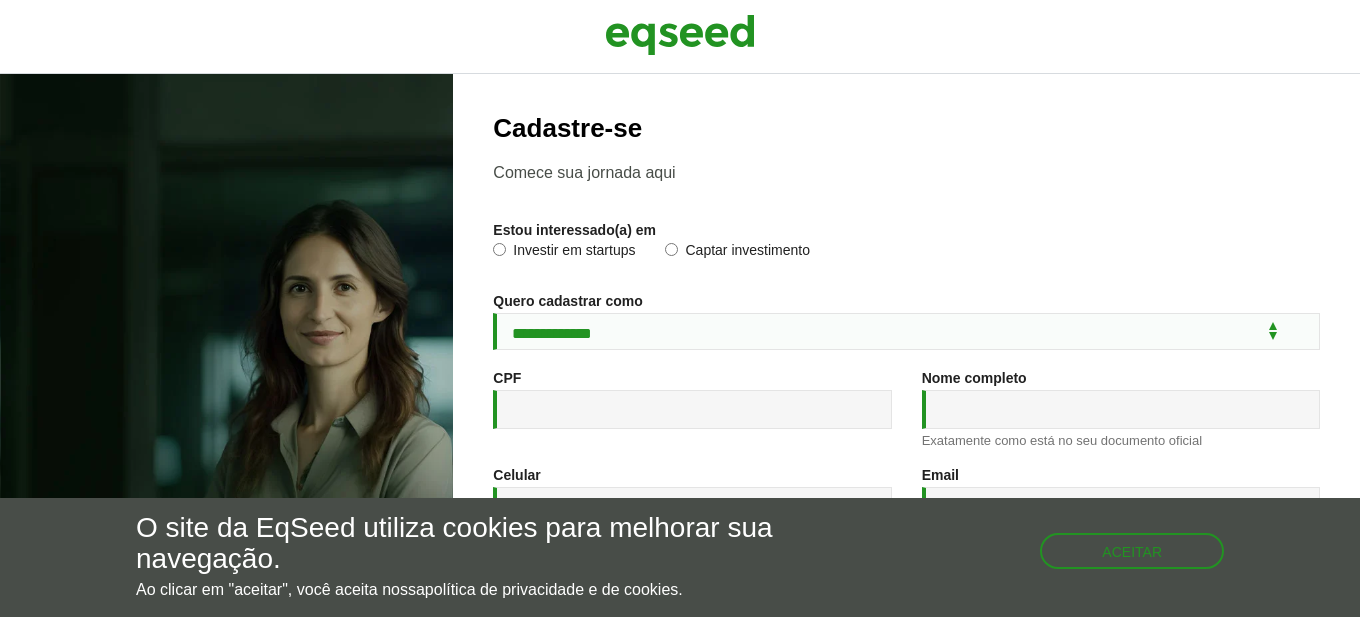 scroll, scrollTop: 0, scrollLeft: 0, axis: both 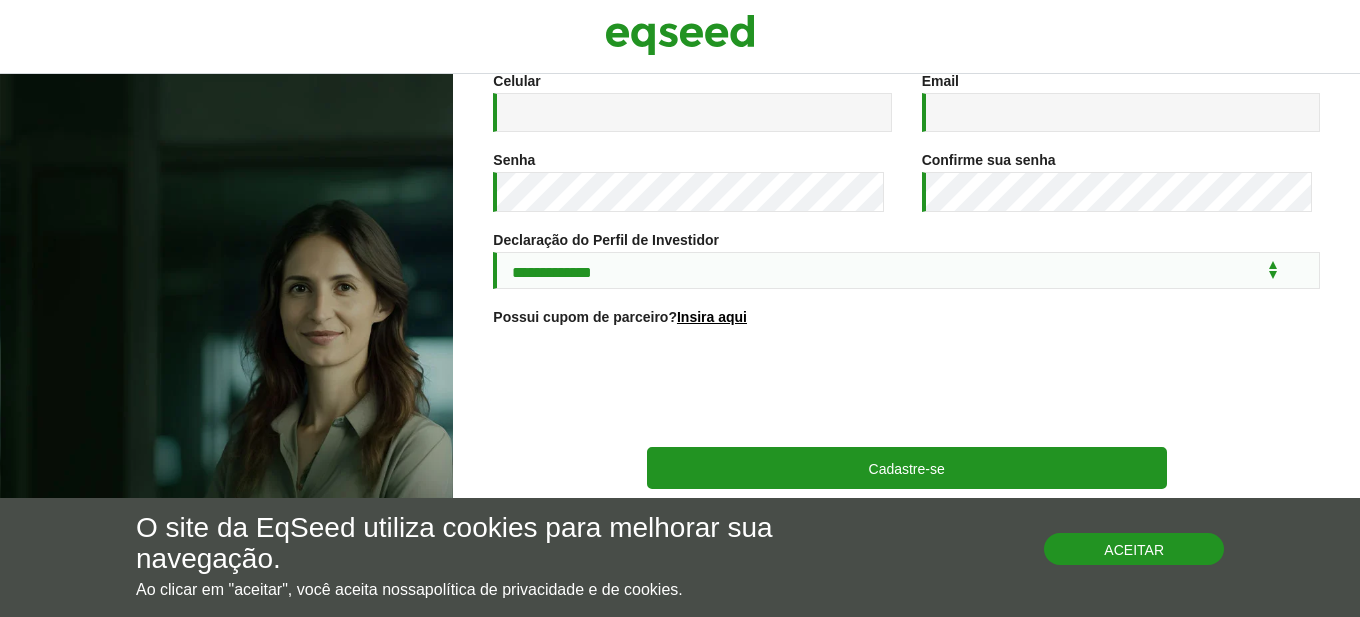 click on "Aceitar" at bounding box center [1134, 549] 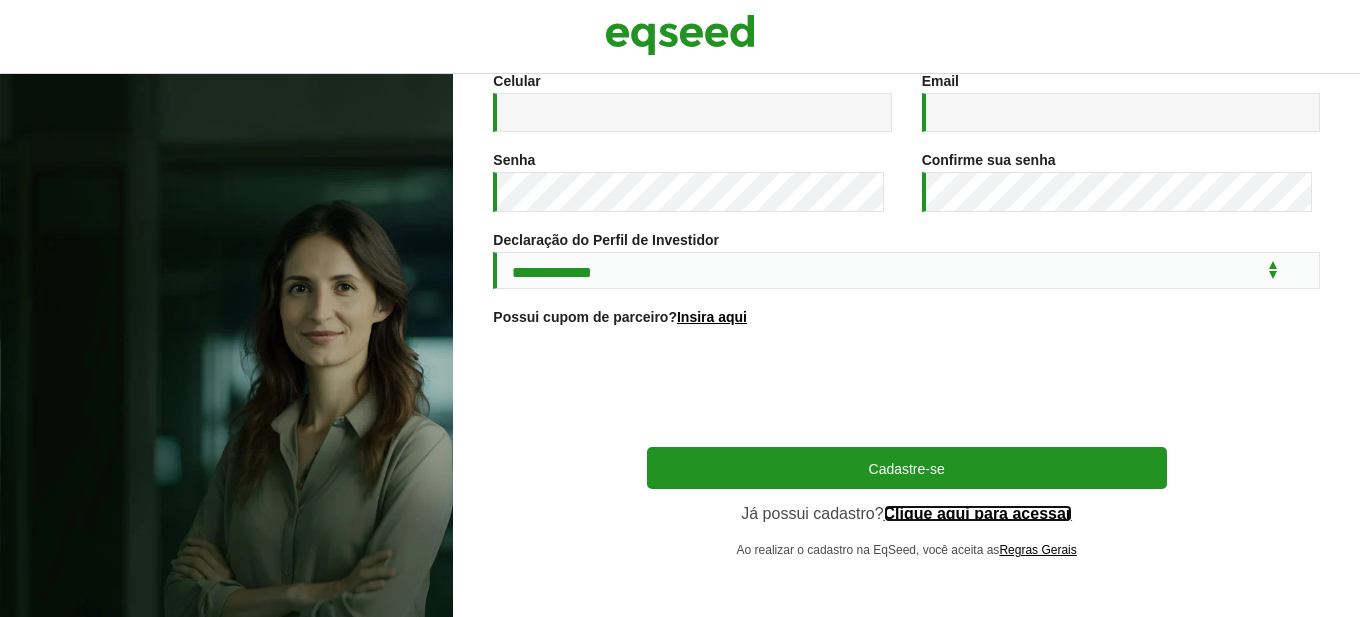 click on "Clique aqui para acessar" at bounding box center [978, 514] 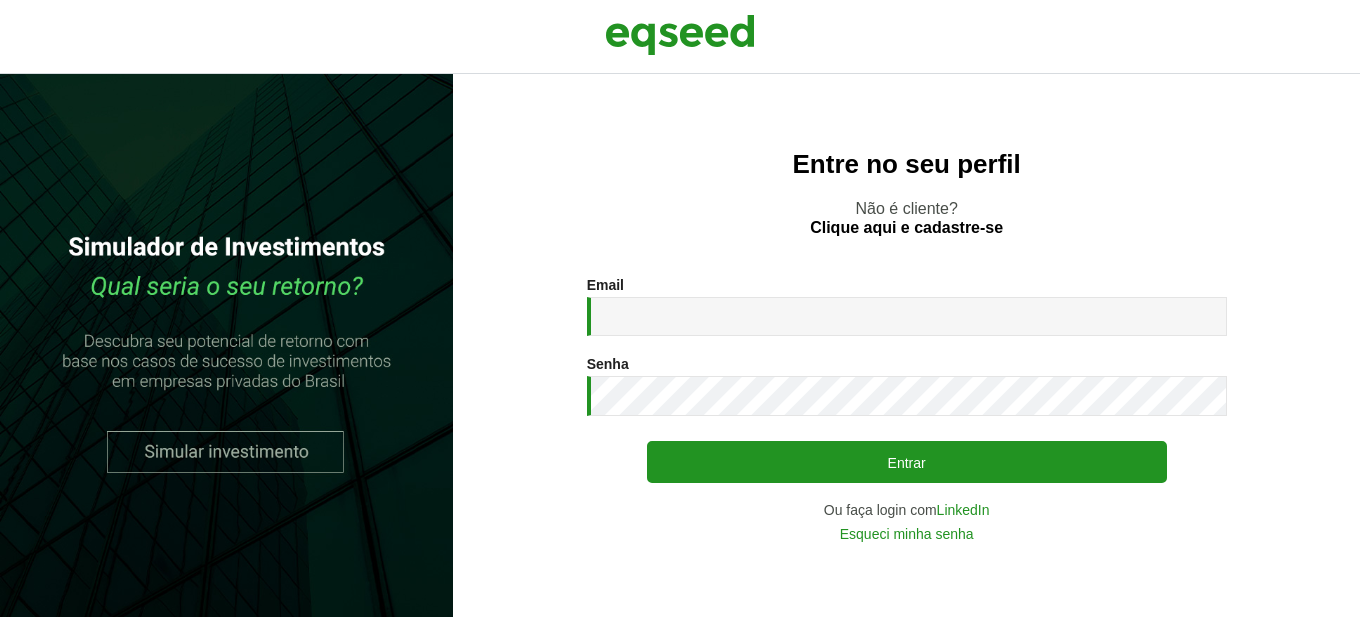 scroll, scrollTop: 0, scrollLeft: 0, axis: both 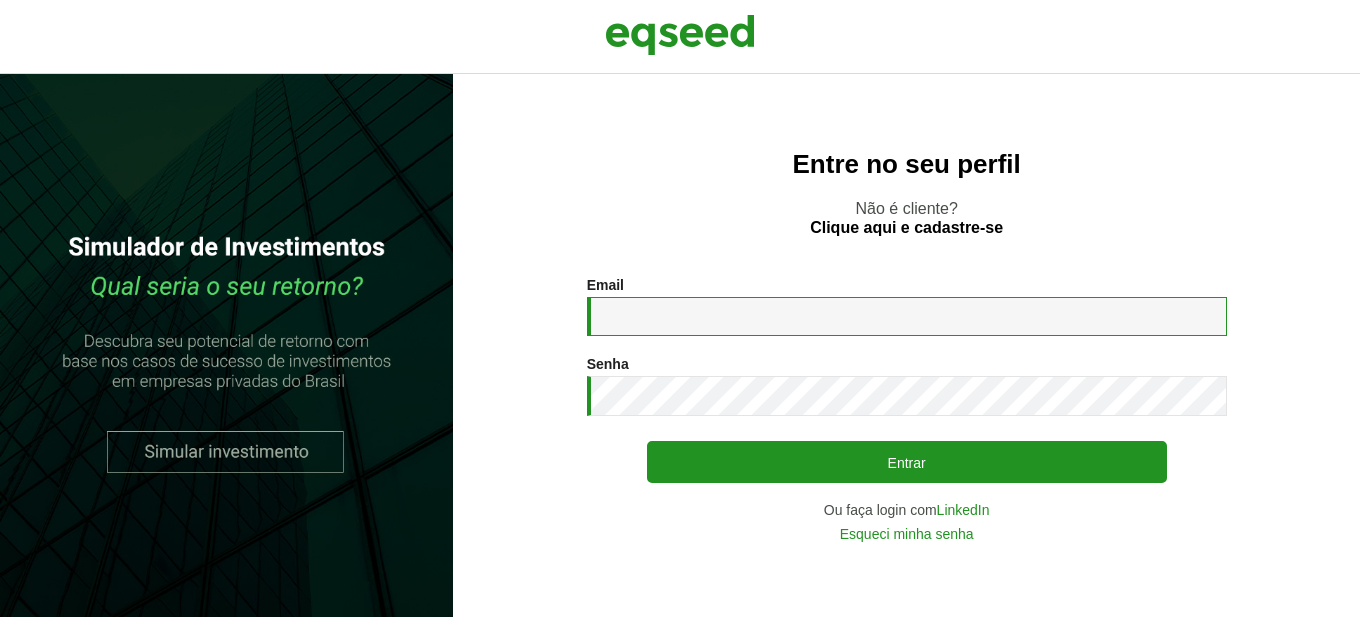 click on "Email  *" at bounding box center [907, 316] 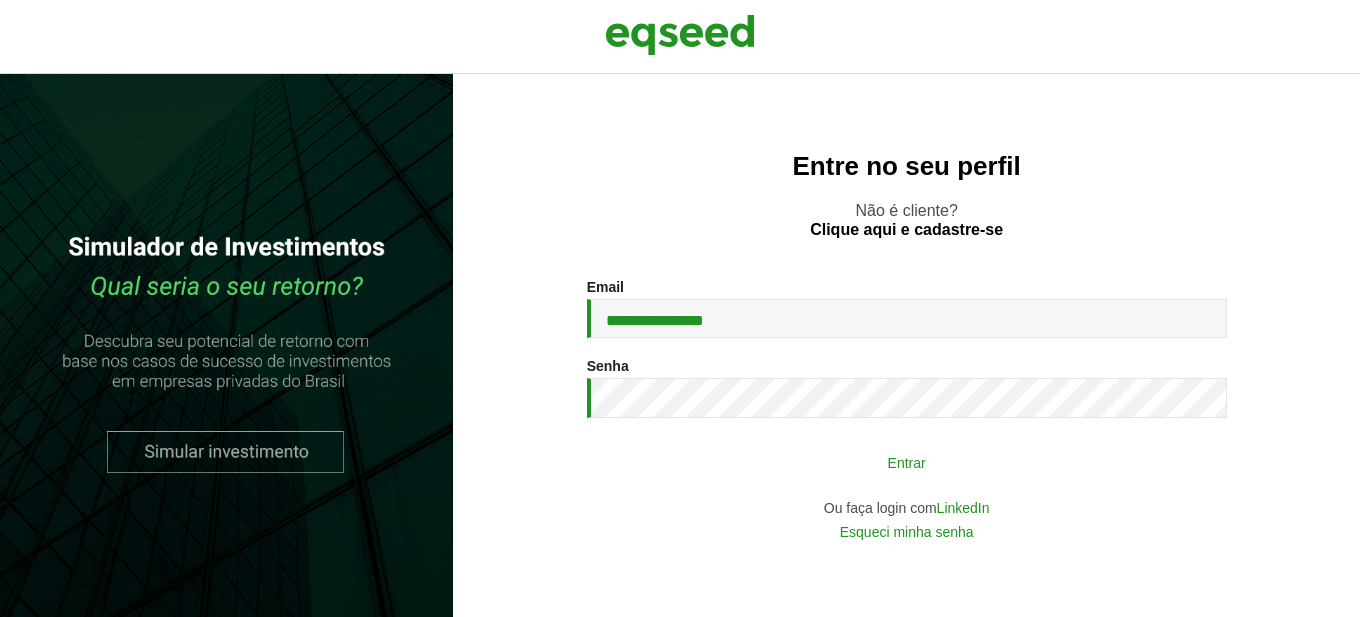 click on "Entrar" at bounding box center [907, 462] 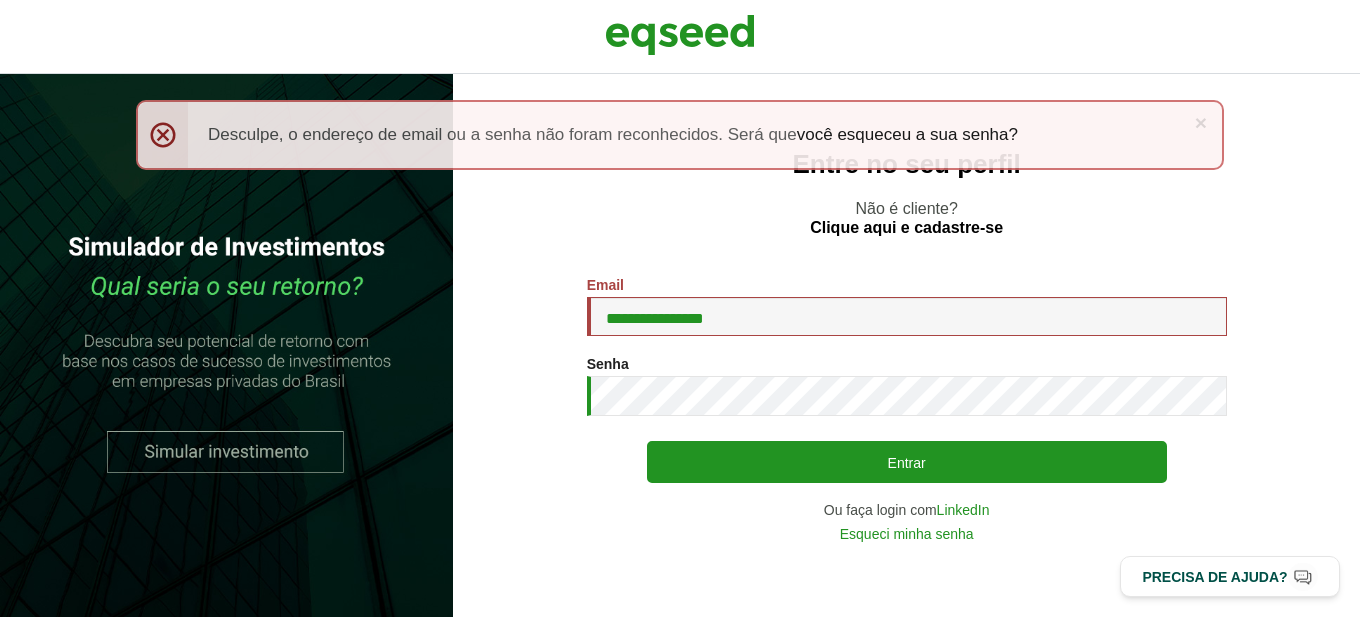 scroll, scrollTop: 0, scrollLeft: 0, axis: both 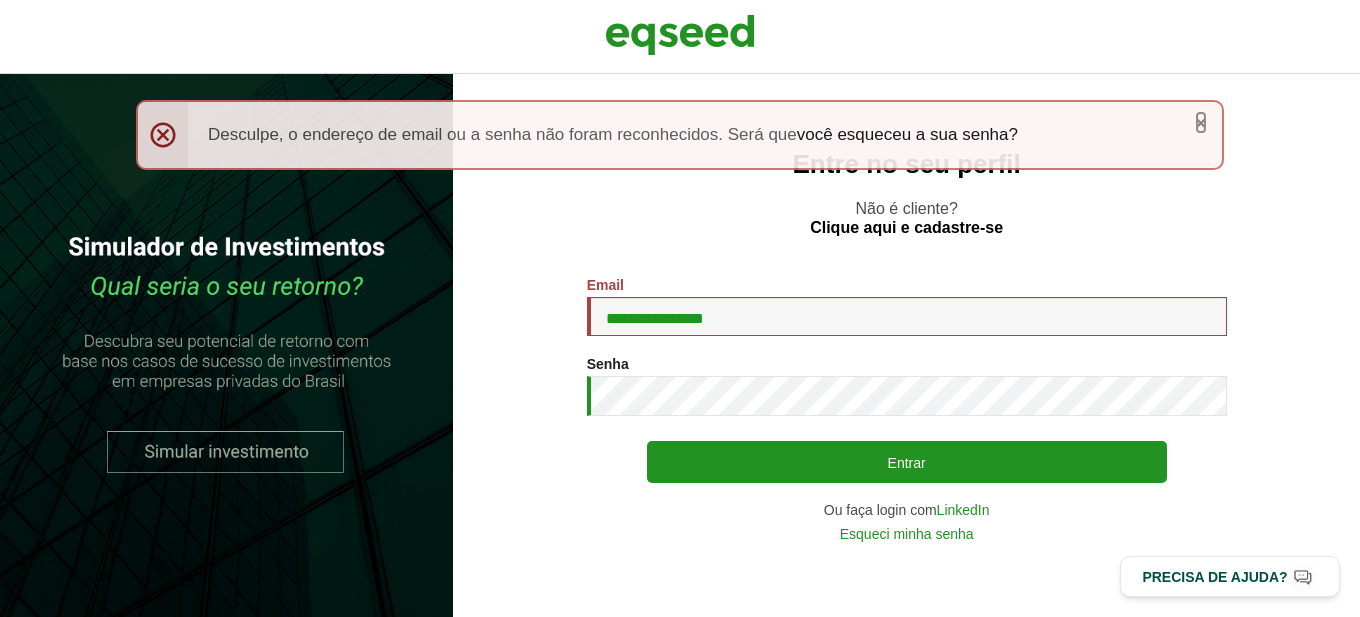 click on "×" at bounding box center [1201, 122] 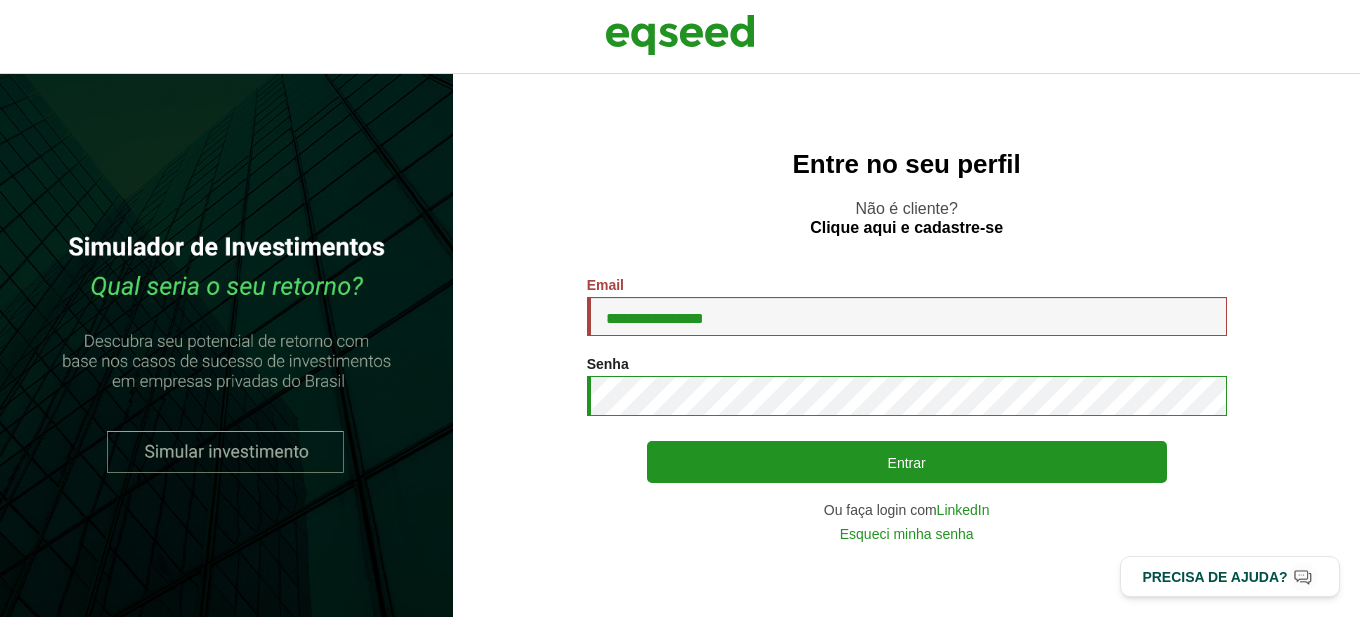 click on "Entrar" at bounding box center [907, 462] 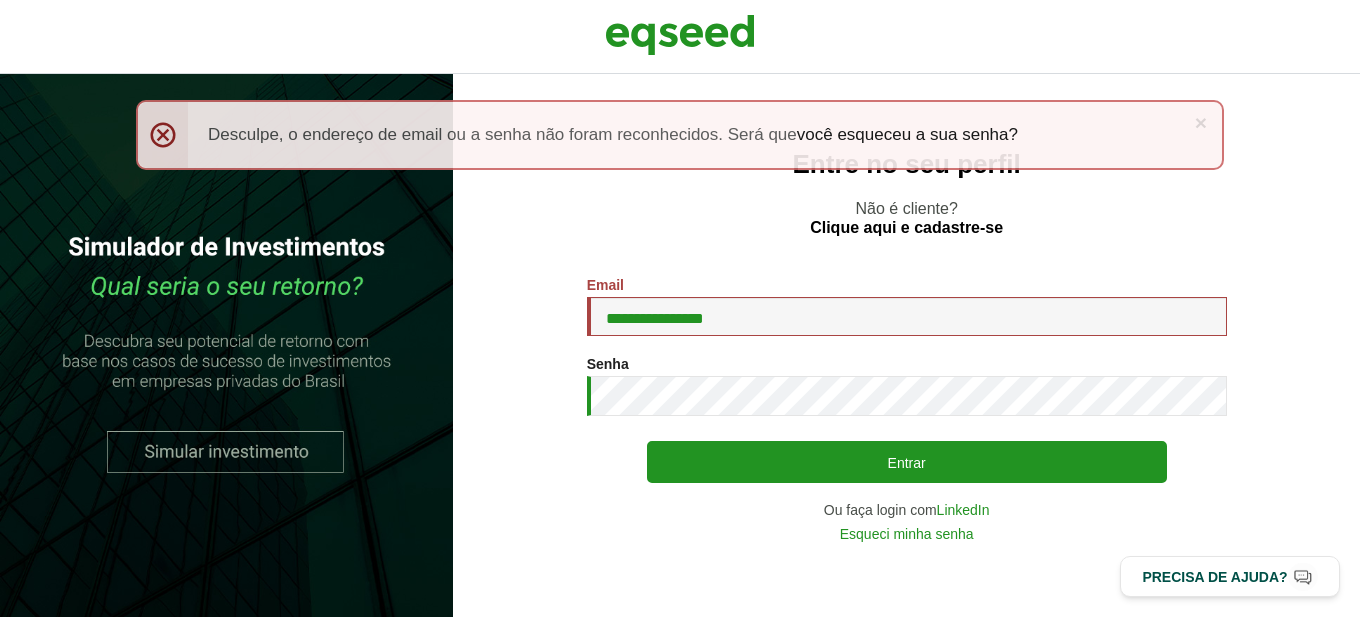 scroll, scrollTop: 0, scrollLeft: 0, axis: both 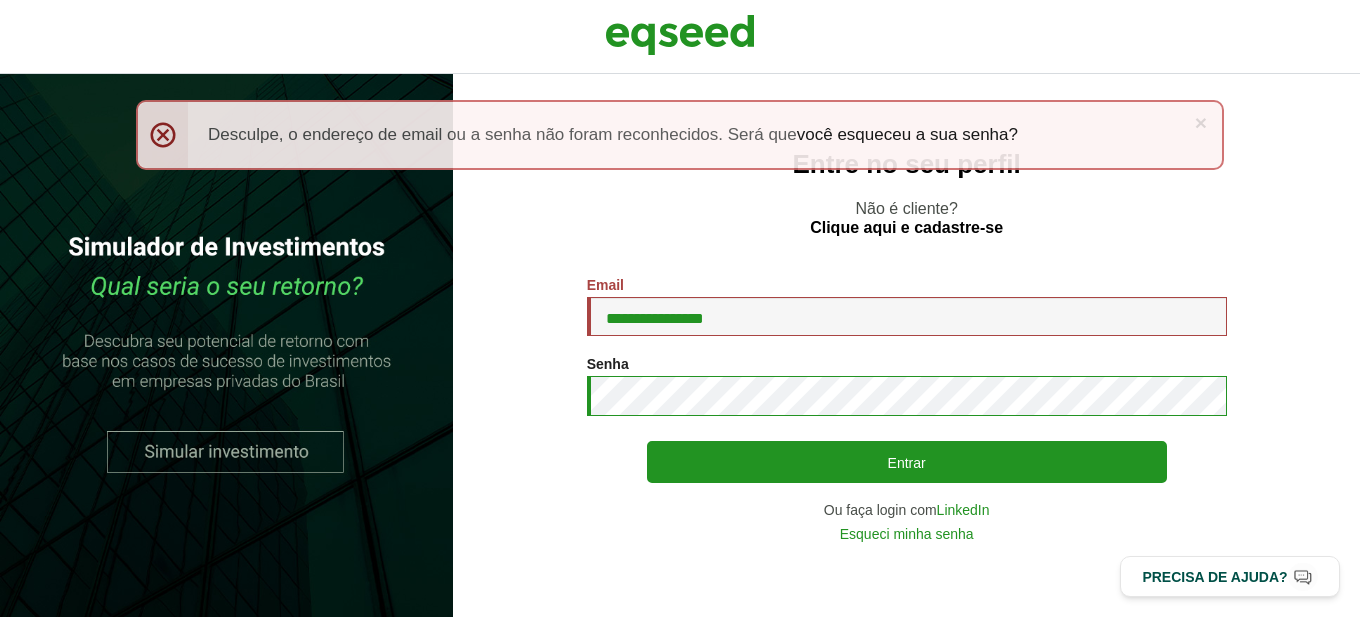 click on "Entrar" at bounding box center [907, 462] 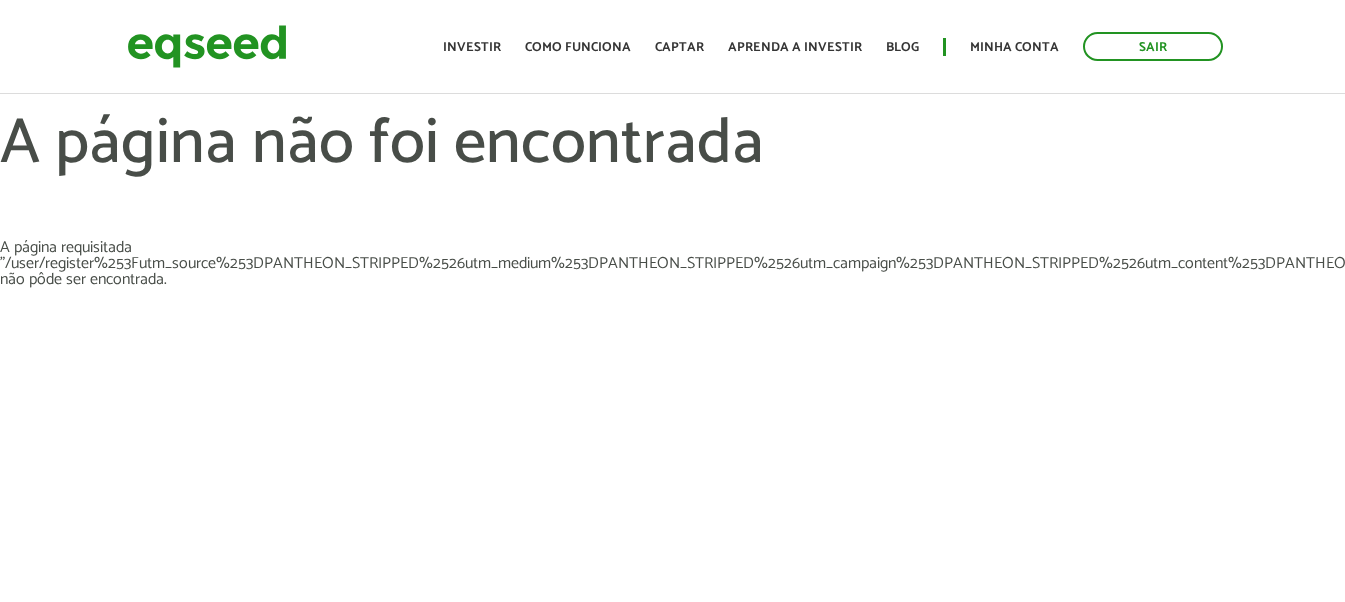 scroll, scrollTop: 0, scrollLeft: 0, axis: both 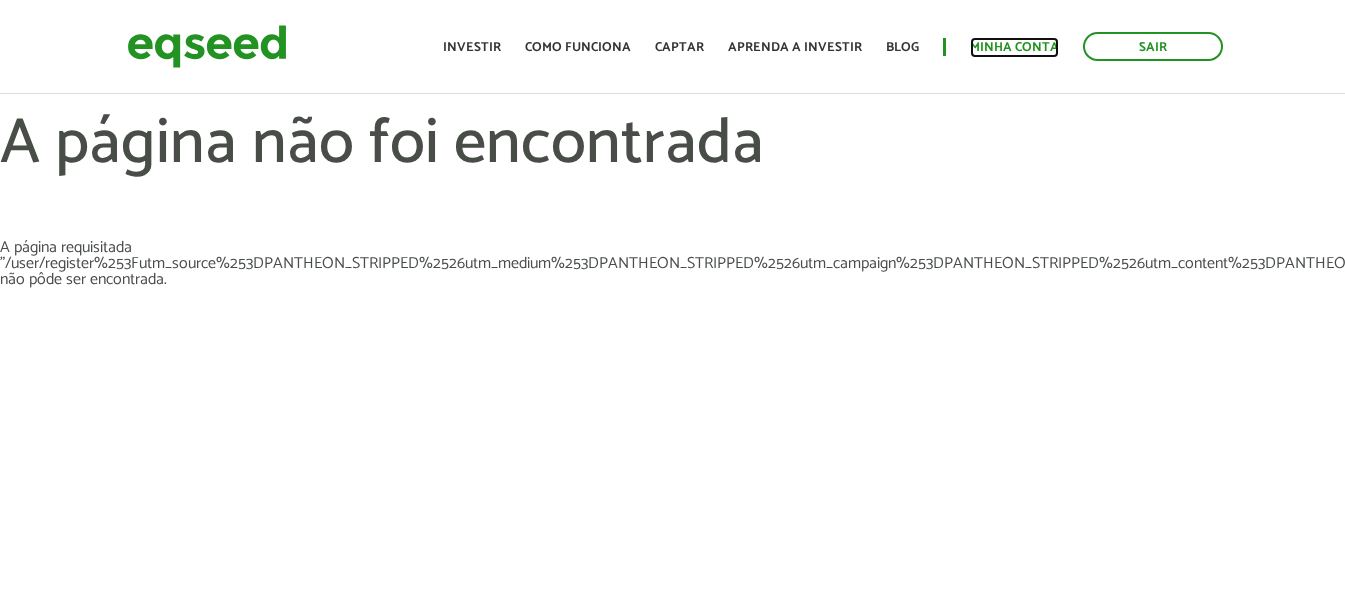 click on "Minha conta" at bounding box center (1014, 47) 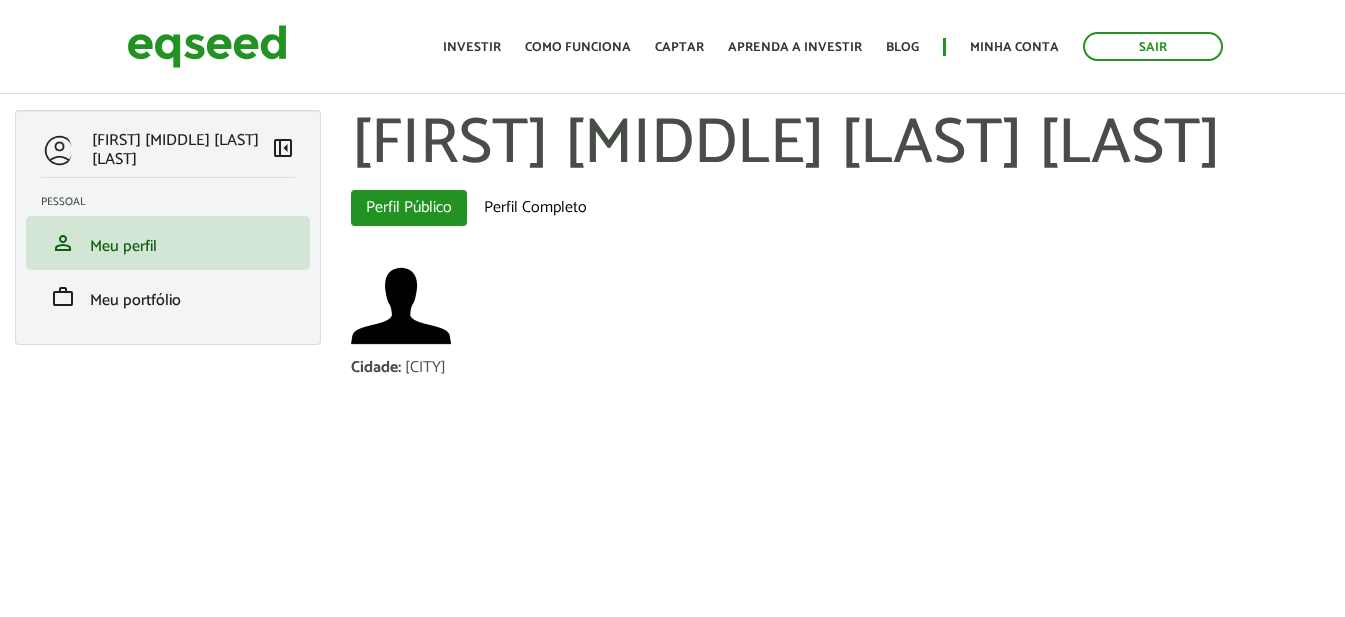 scroll, scrollTop: 0, scrollLeft: 0, axis: both 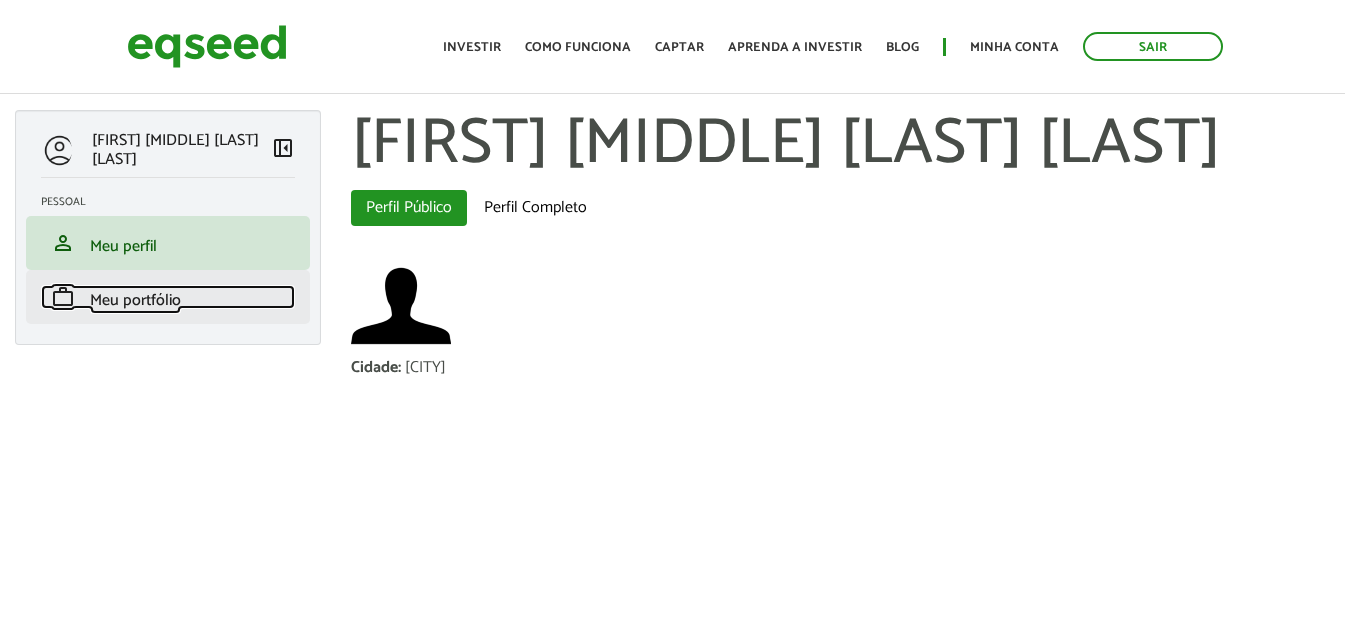 click on "Meu portfólio" at bounding box center [135, 300] 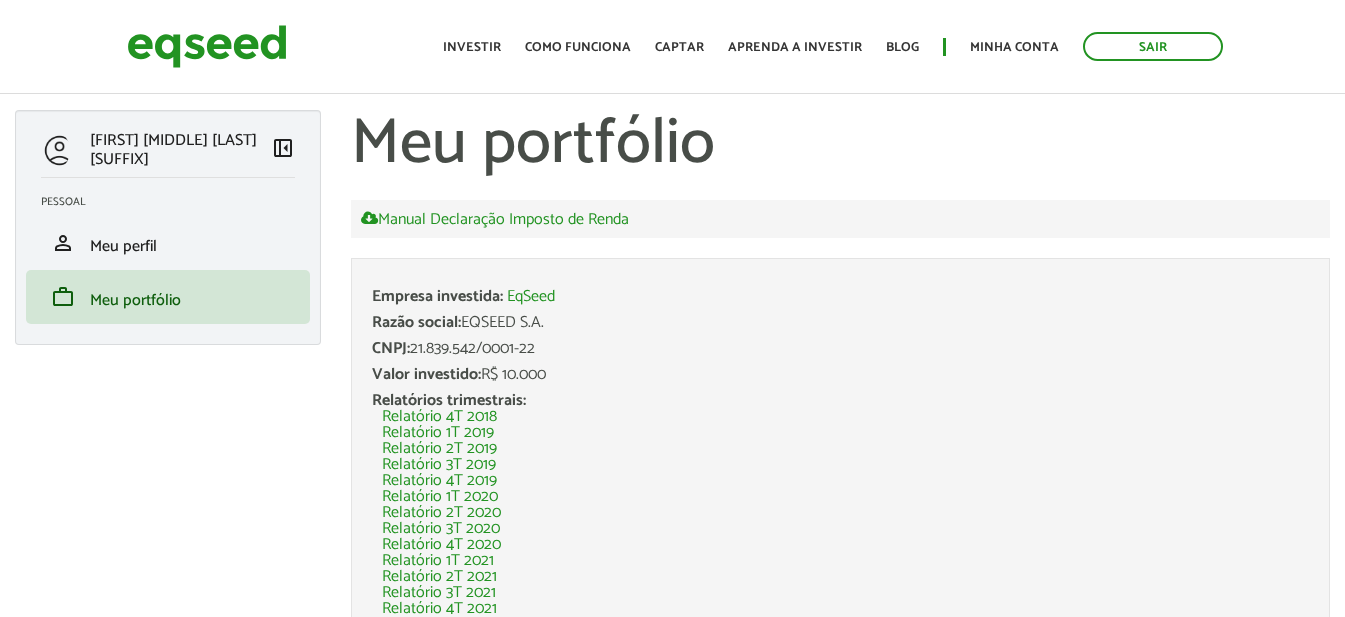 scroll, scrollTop: 0, scrollLeft: 0, axis: both 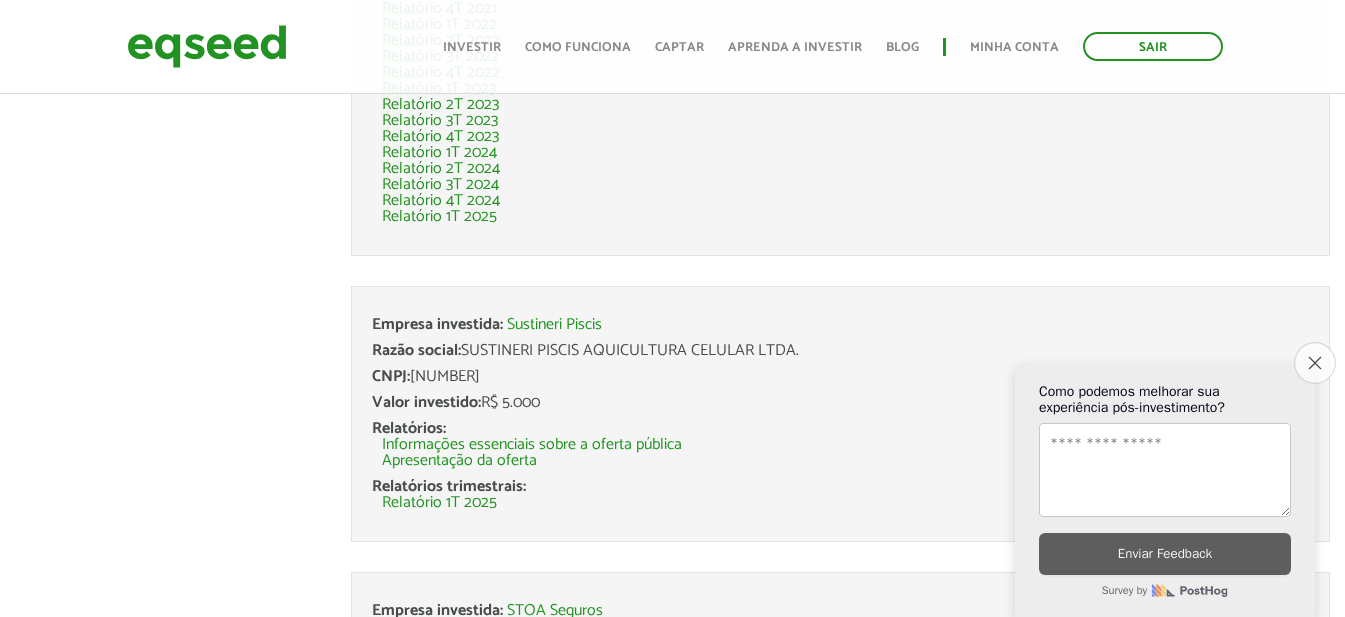 click on "Close survey" 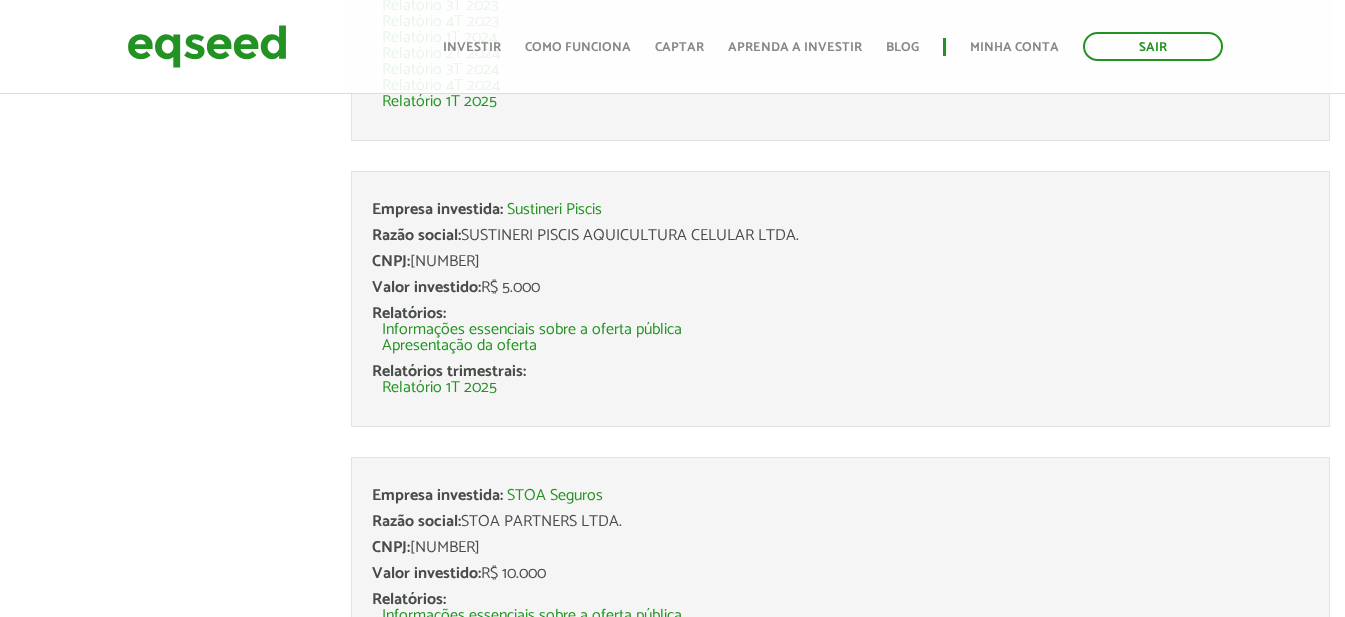 scroll, scrollTop: 615, scrollLeft: 0, axis: vertical 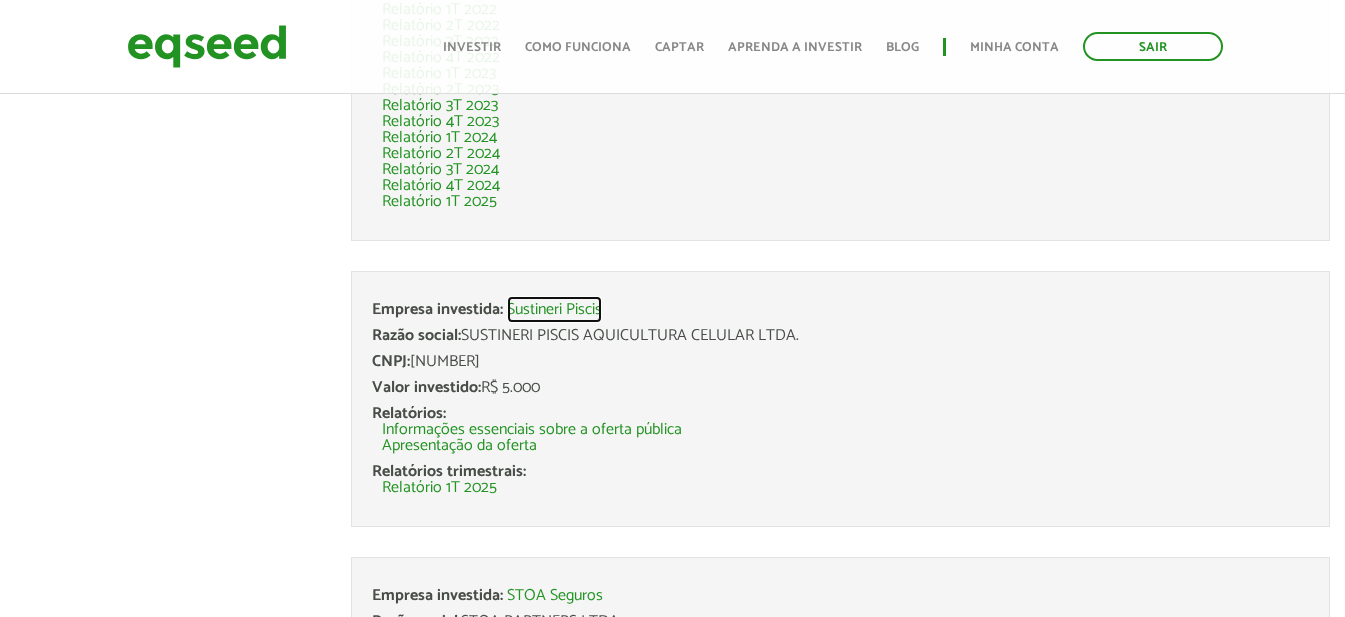 click on "Sustineri Piscis" at bounding box center (554, 310) 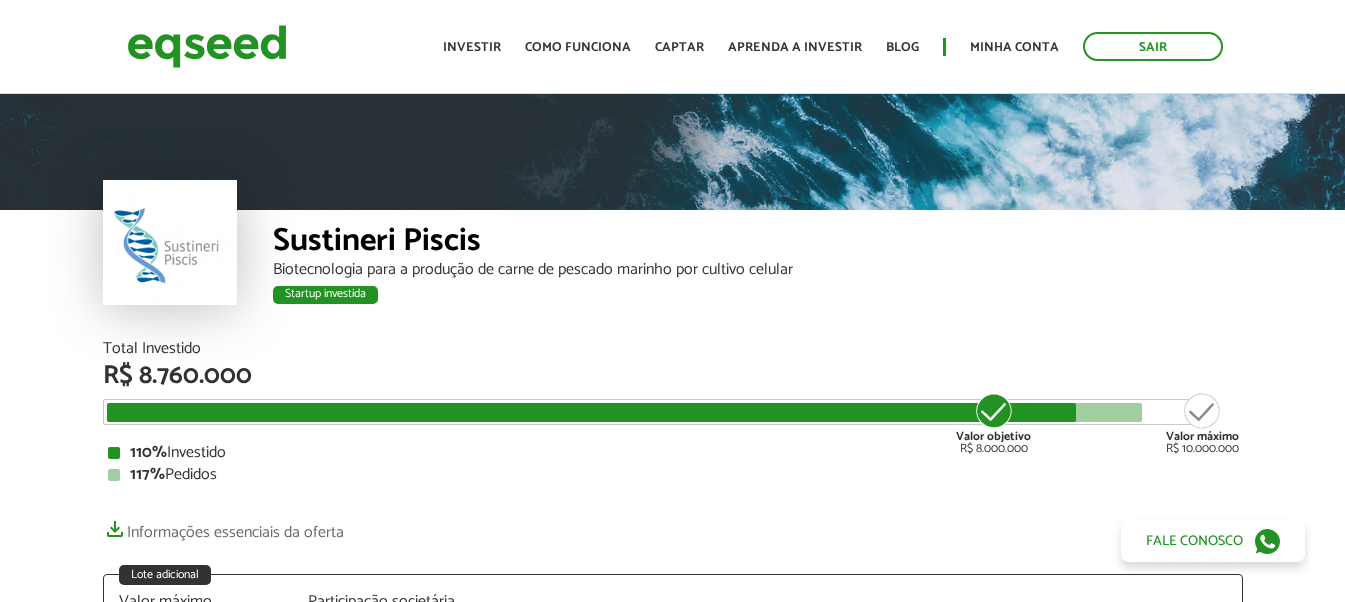 scroll, scrollTop: 0, scrollLeft: 0, axis: both 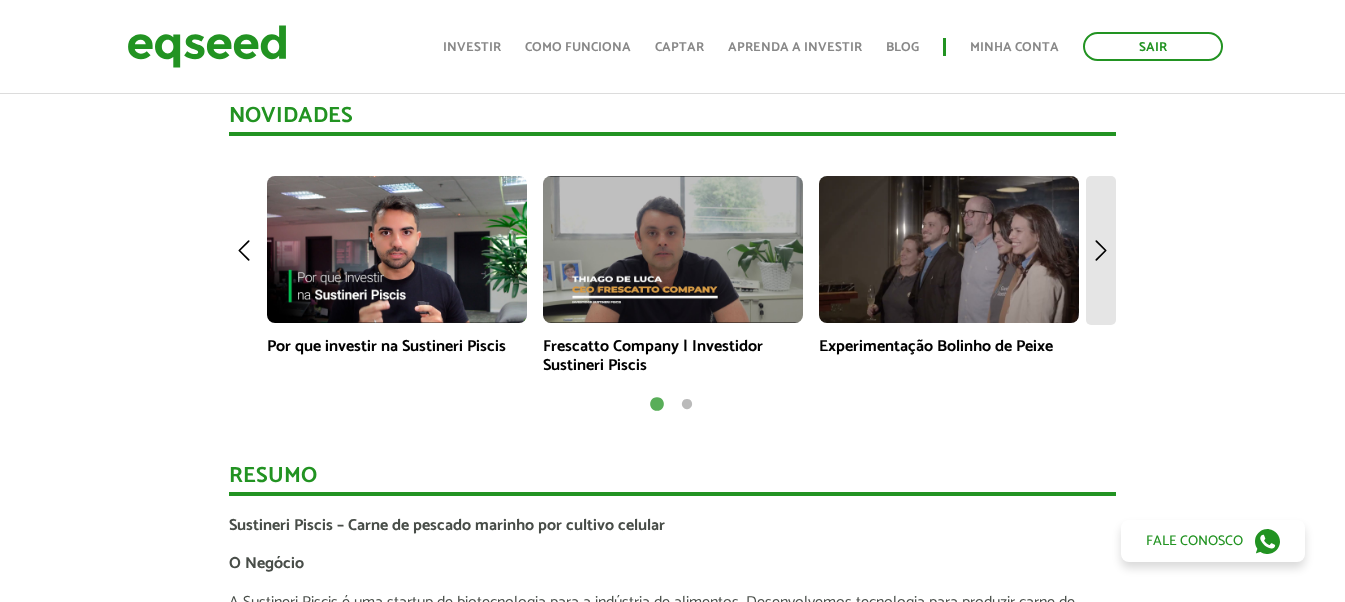 click at bounding box center [1101, 250] 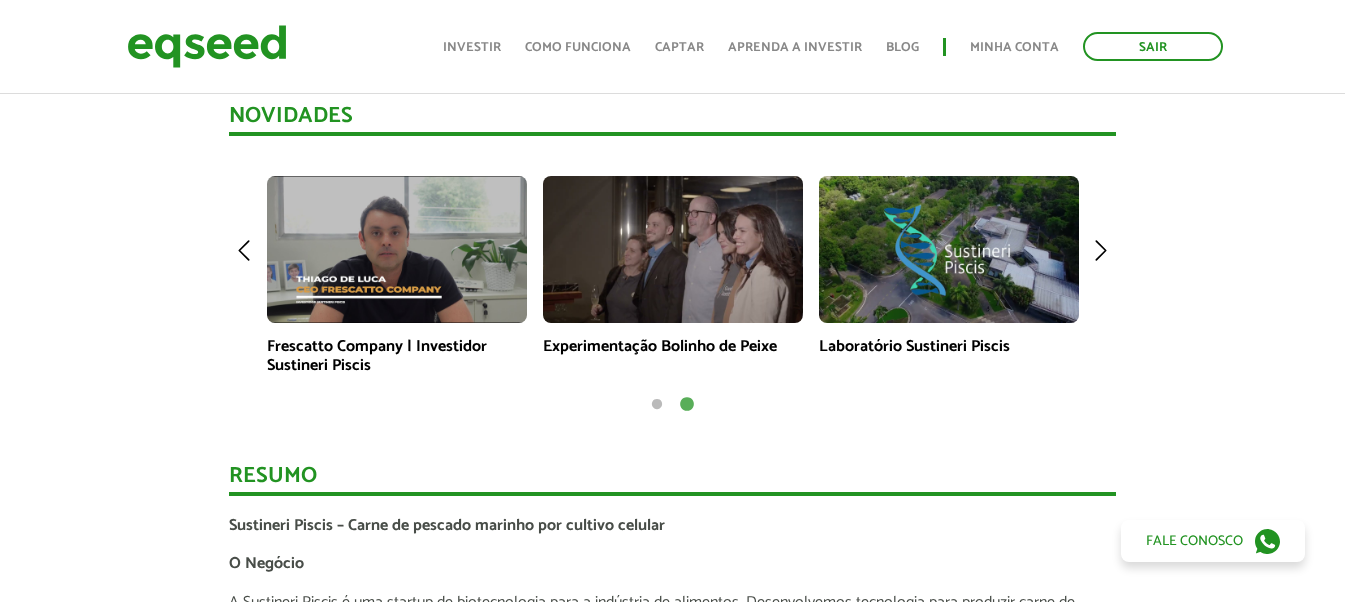 scroll, scrollTop: 1400, scrollLeft: 0, axis: vertical 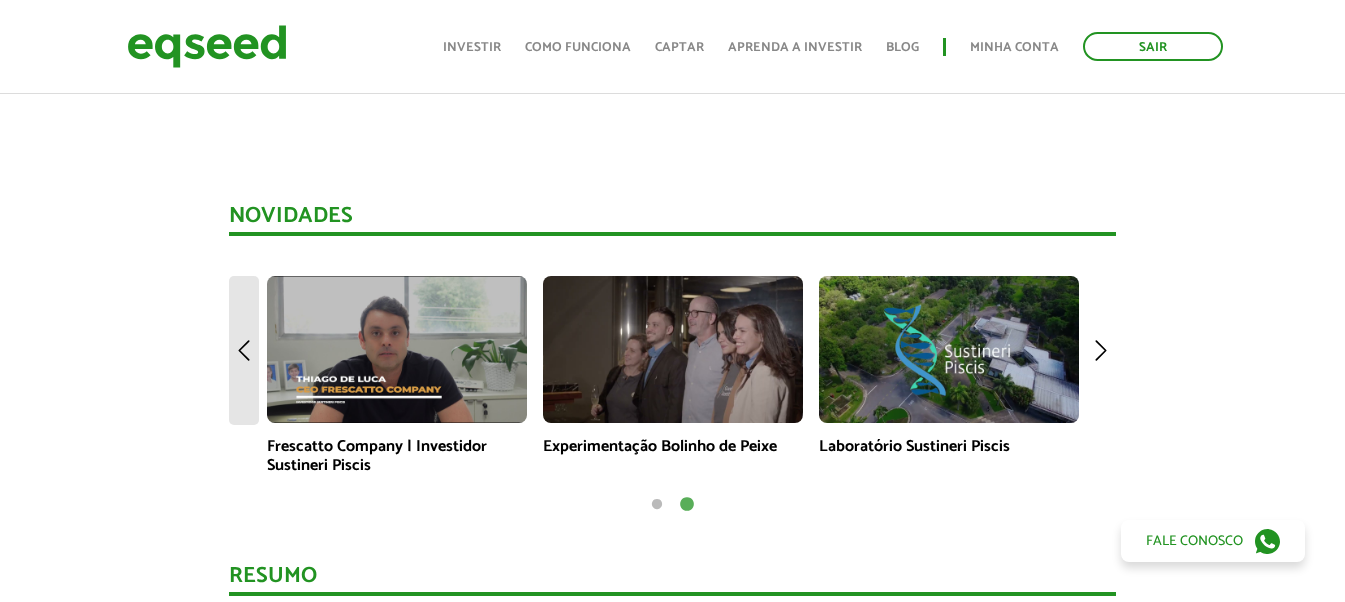 click at bounding box center [244, 350] 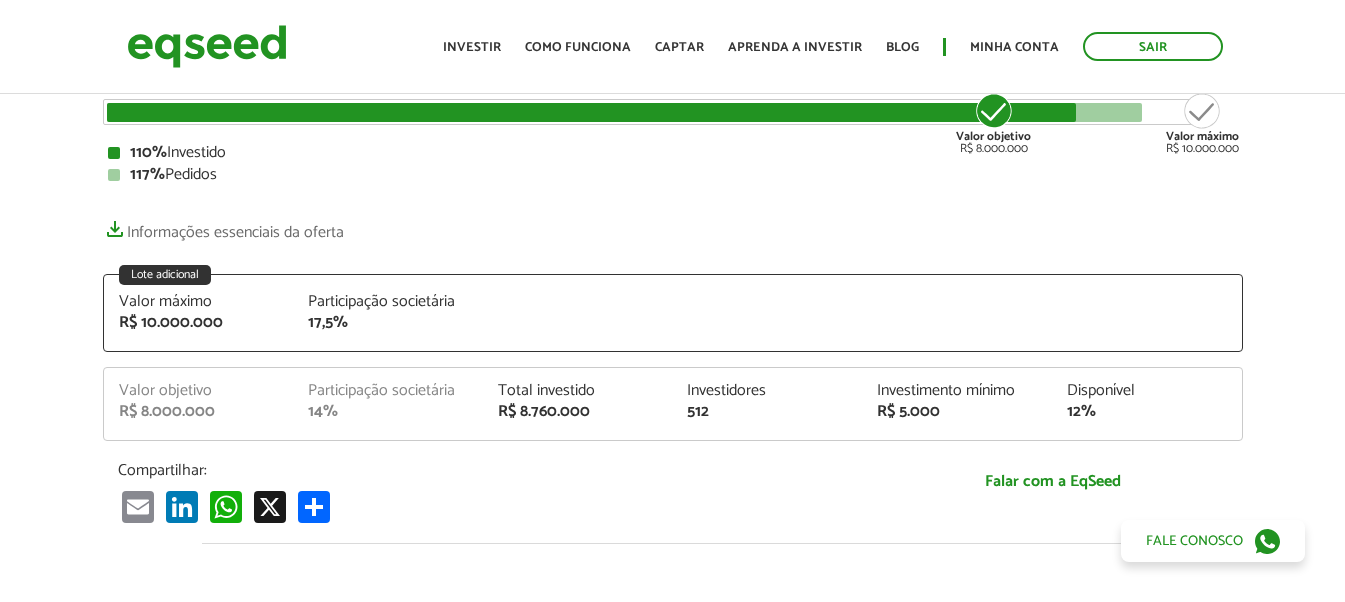 scroll, scrollTop: 0, scrollLeft: 0, axis: both 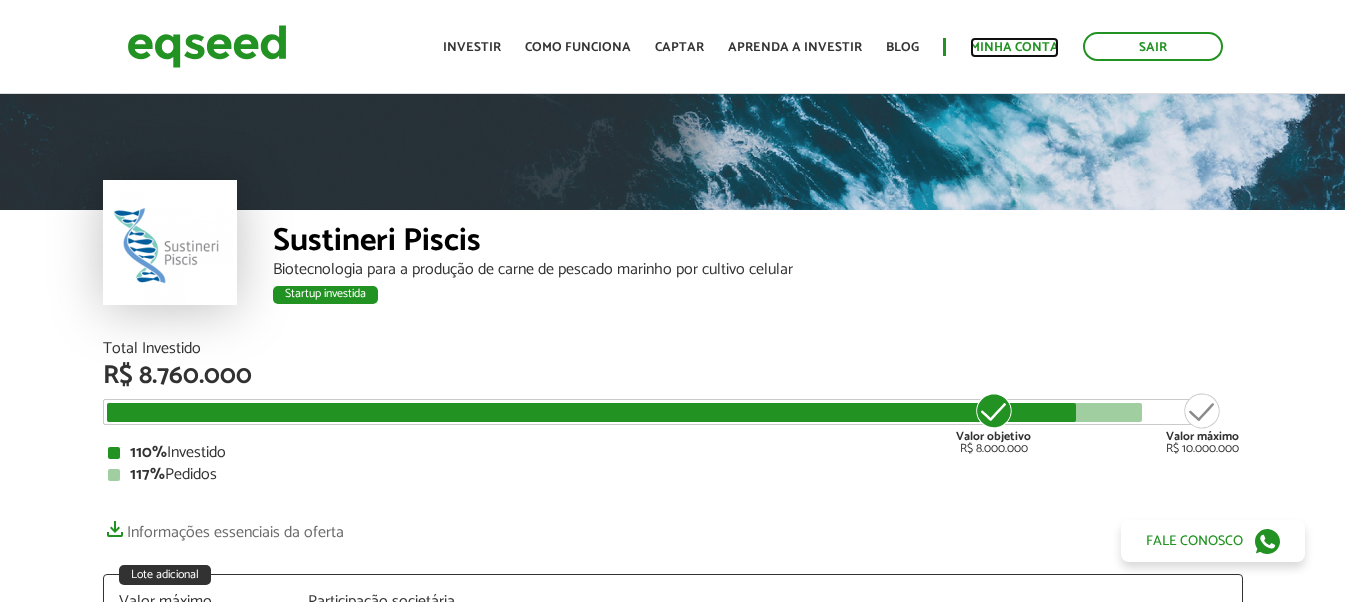 click on "Minha conta" at bounding box center [1014, 47] 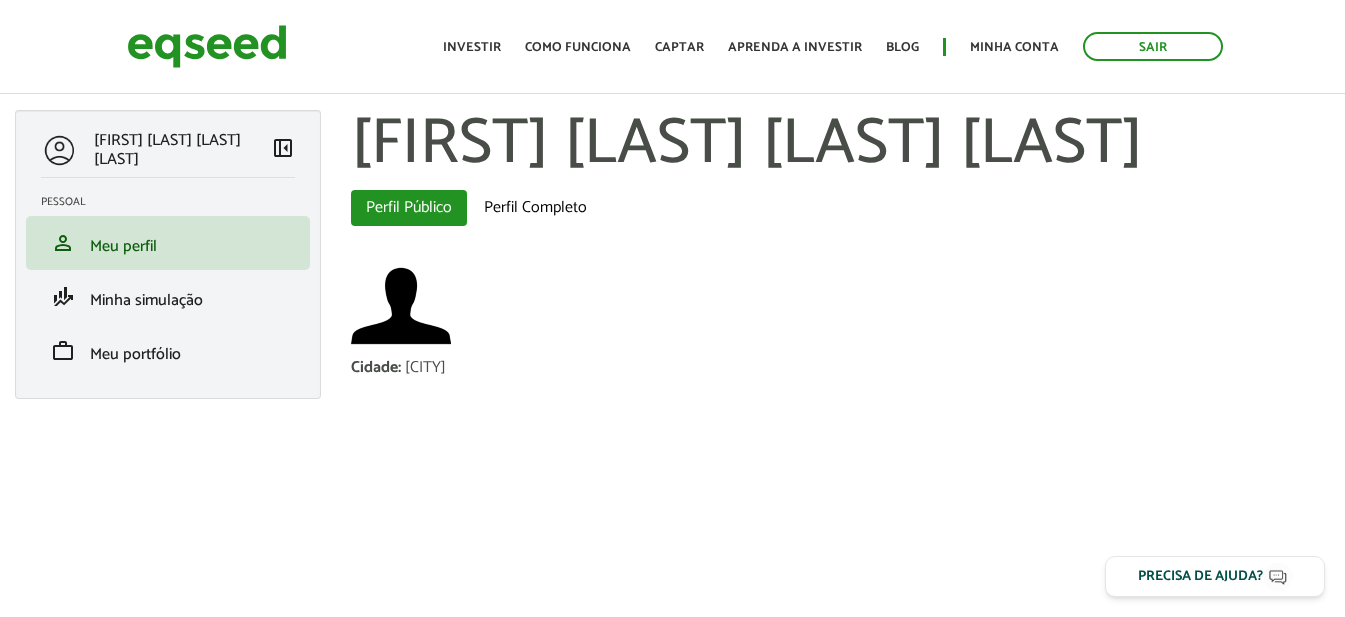 scroll, scrollTop: 0, scrollLeft: 0, axis: both 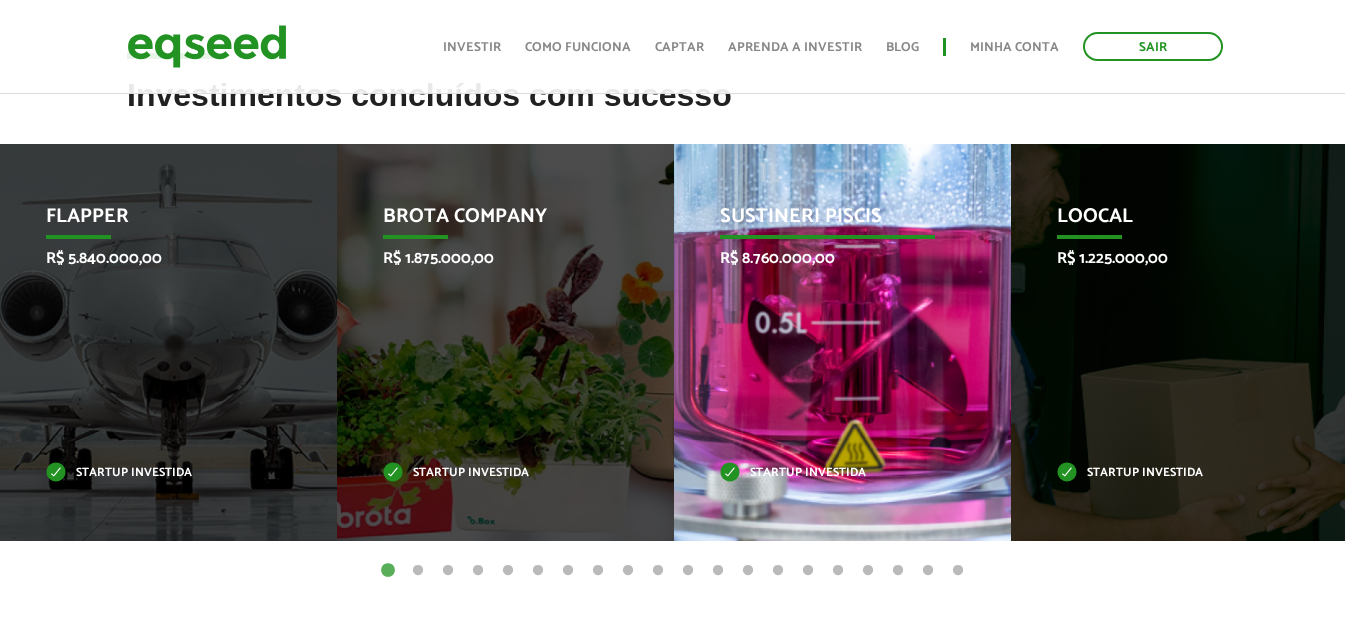 click on "Sustineri Piscis
R$ 8.760.000,00
Startup investida" at bounding box center [827, 342] 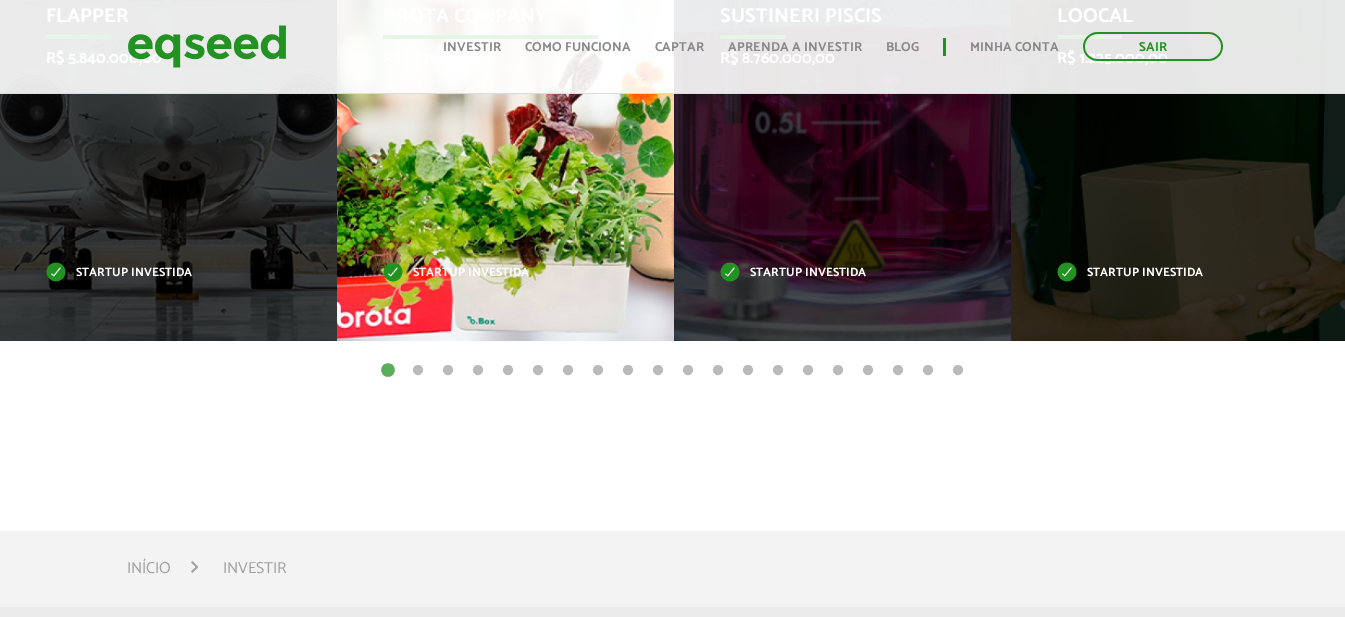 click on "Brota Company
R$ 1.875.000,00
Startup investida" at bounding box center [490, 142] 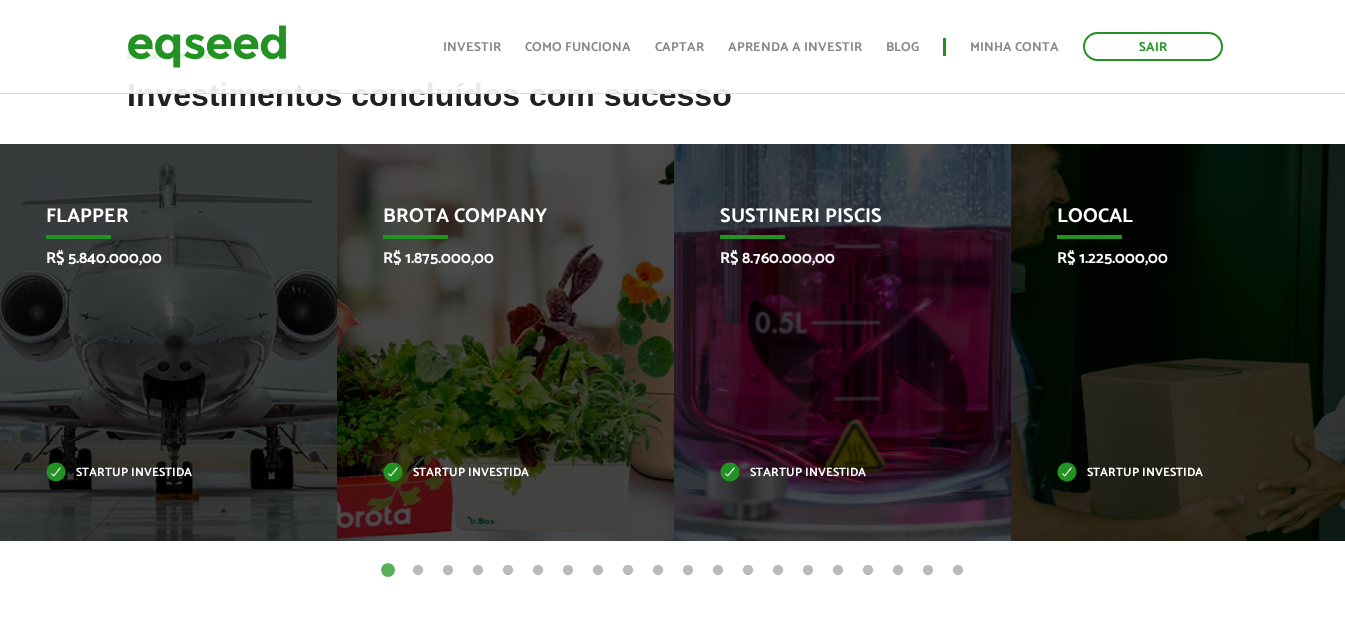 scroll, scrollTop: 900, scrollLeft: 0, axis: vertical 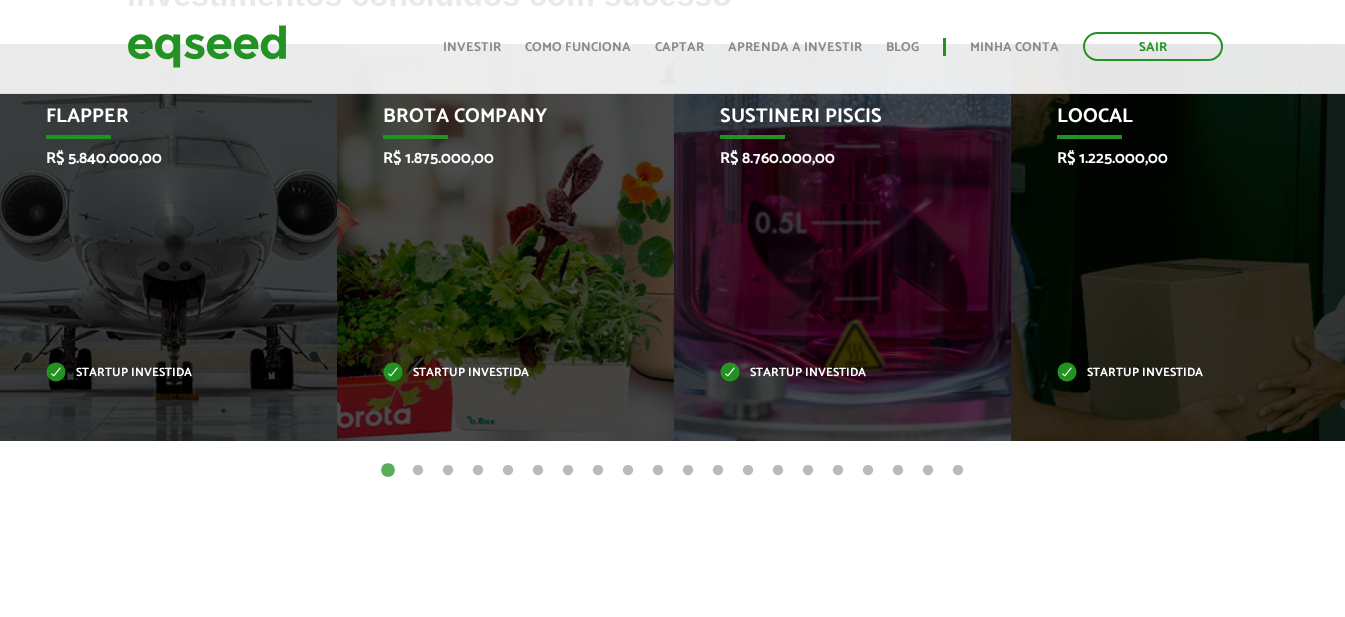 click on "2" at bounding box center [418, 471] 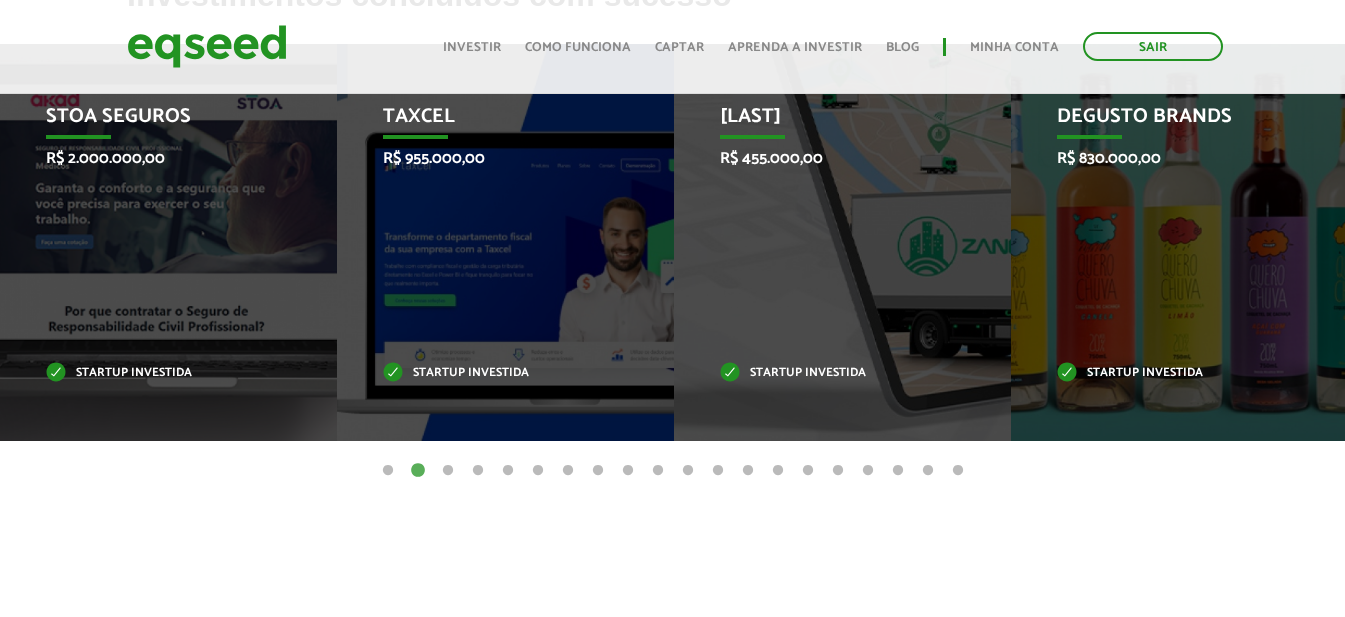 click on "3" at bounding box center (448, 471) 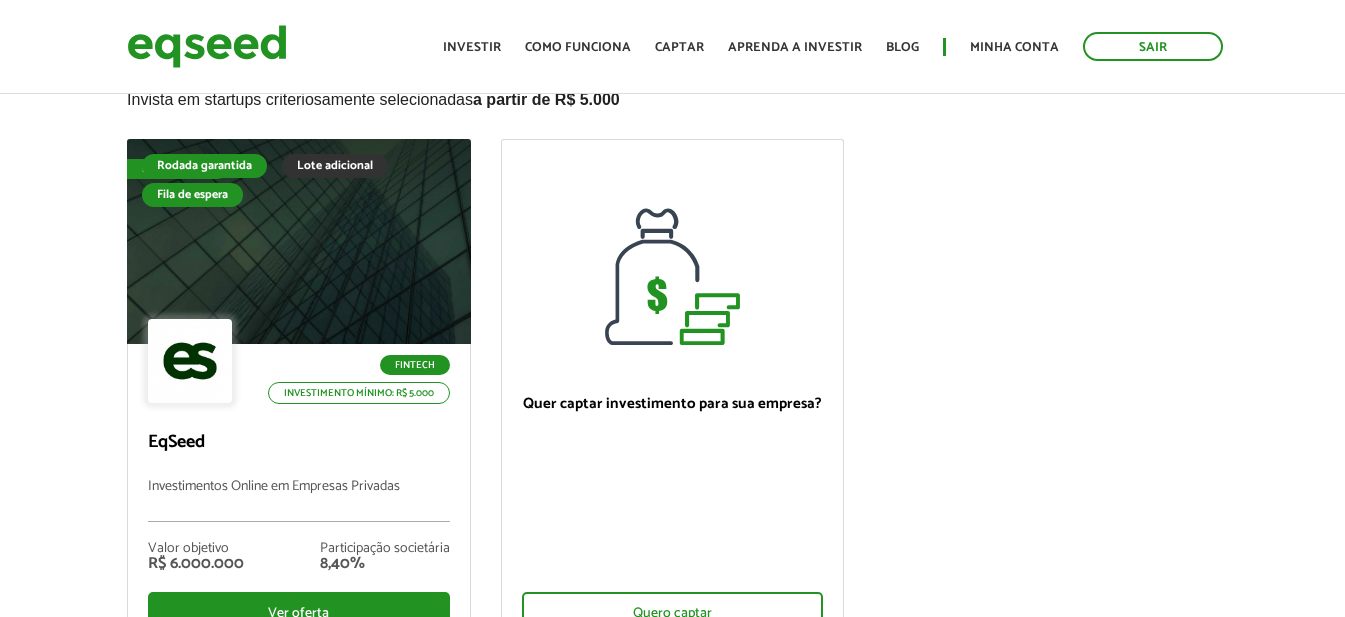 scroll, scrollTop: 0, scrollLeft: 0, axis: both 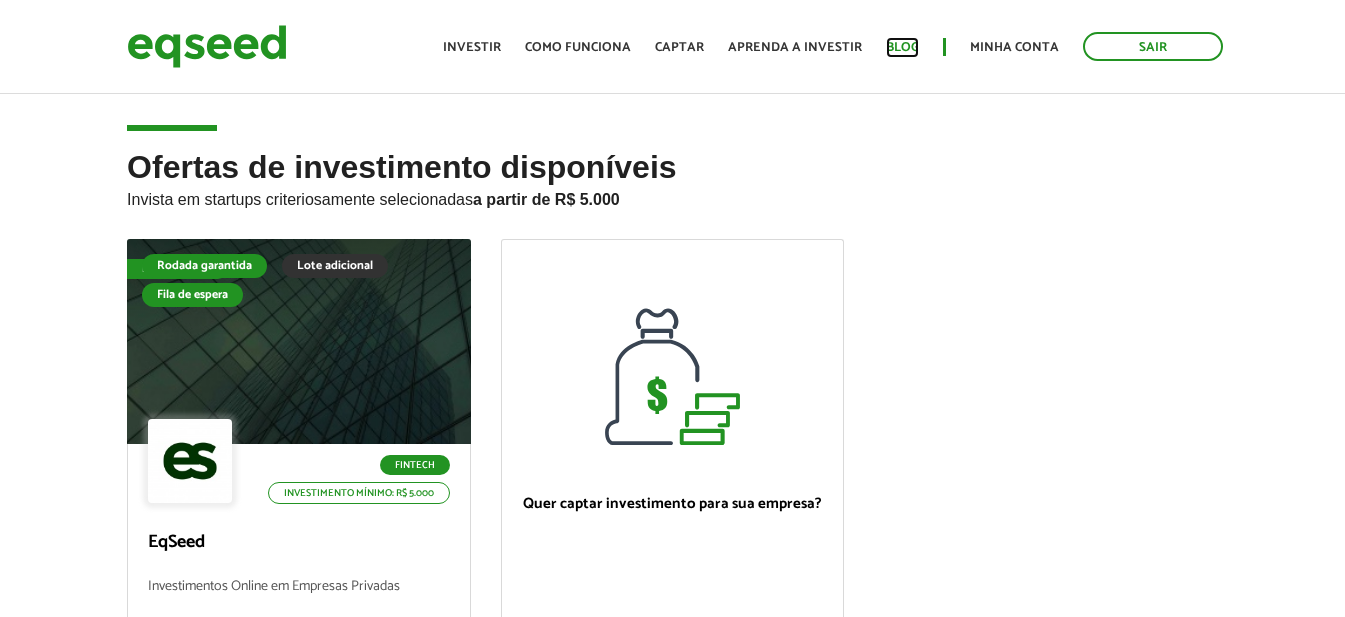 click on "Blog" at bounding box center (902, 47) 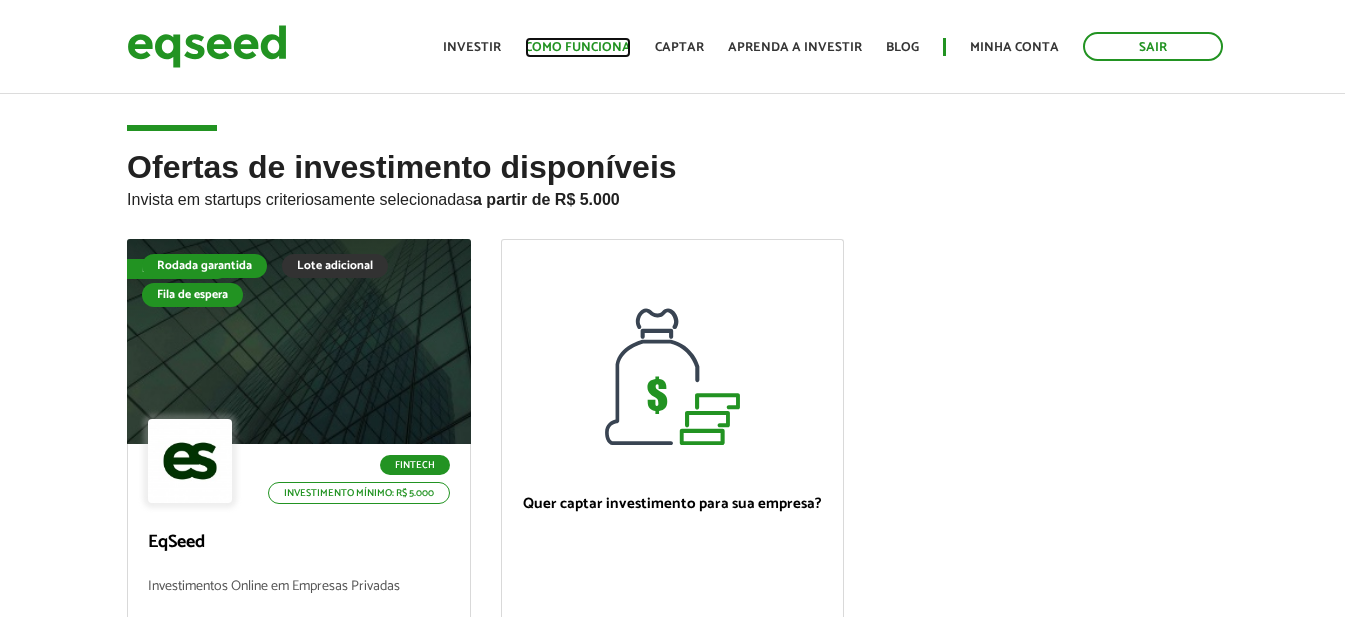 click on "Como funciona" at bounding box center (578, 47) 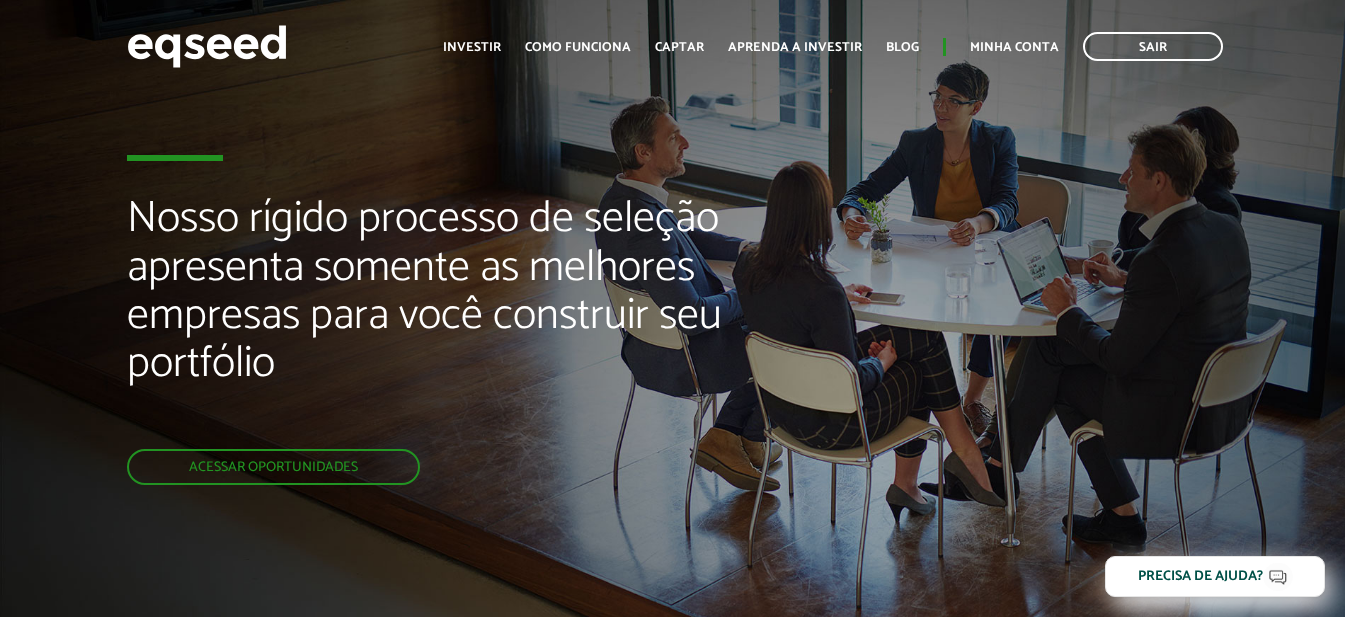 scroll, scrollTop: 0, scrollLeft: 0, axis: both 